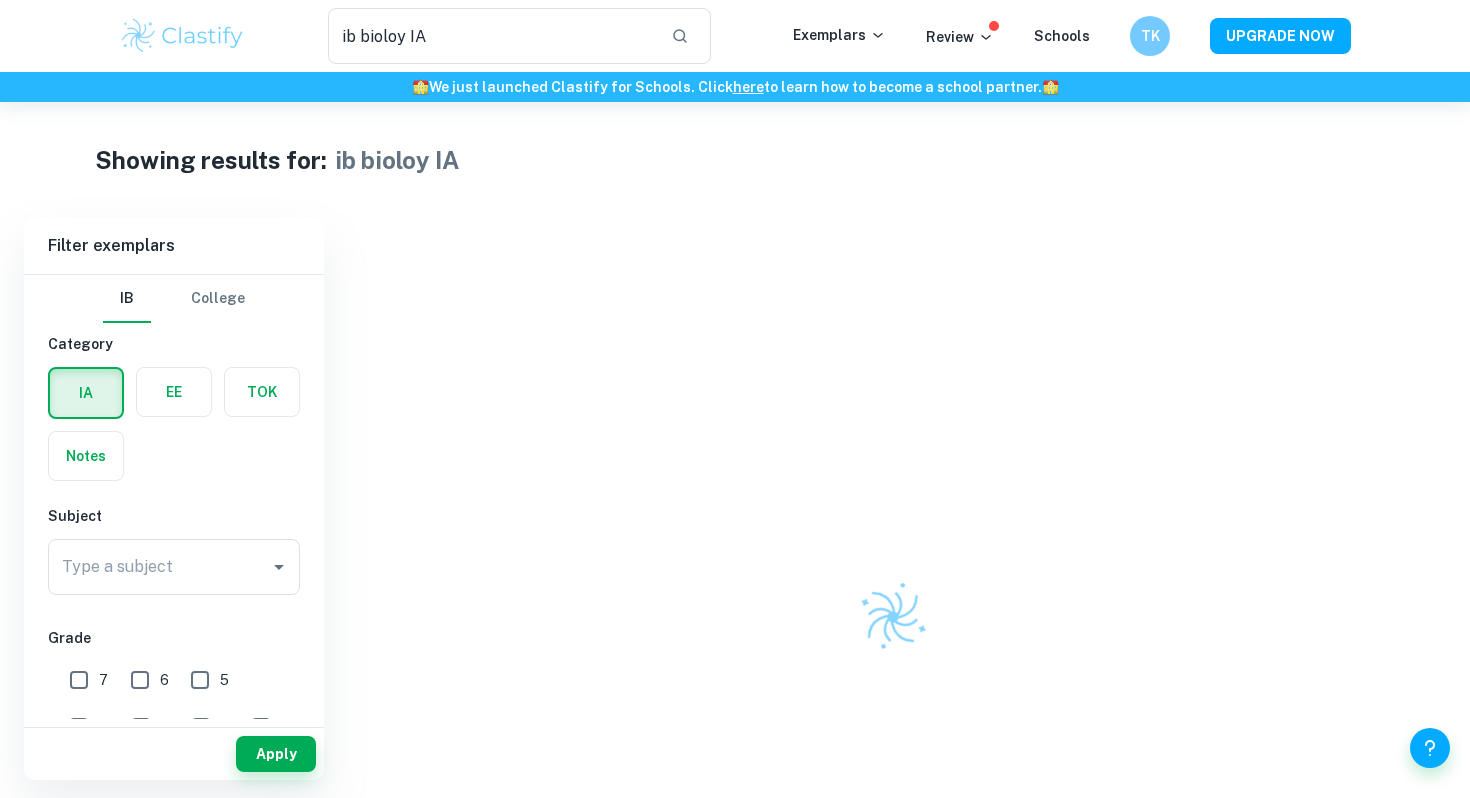 scroll, scrollTop: 0, scrollLeft: 0, axis: both 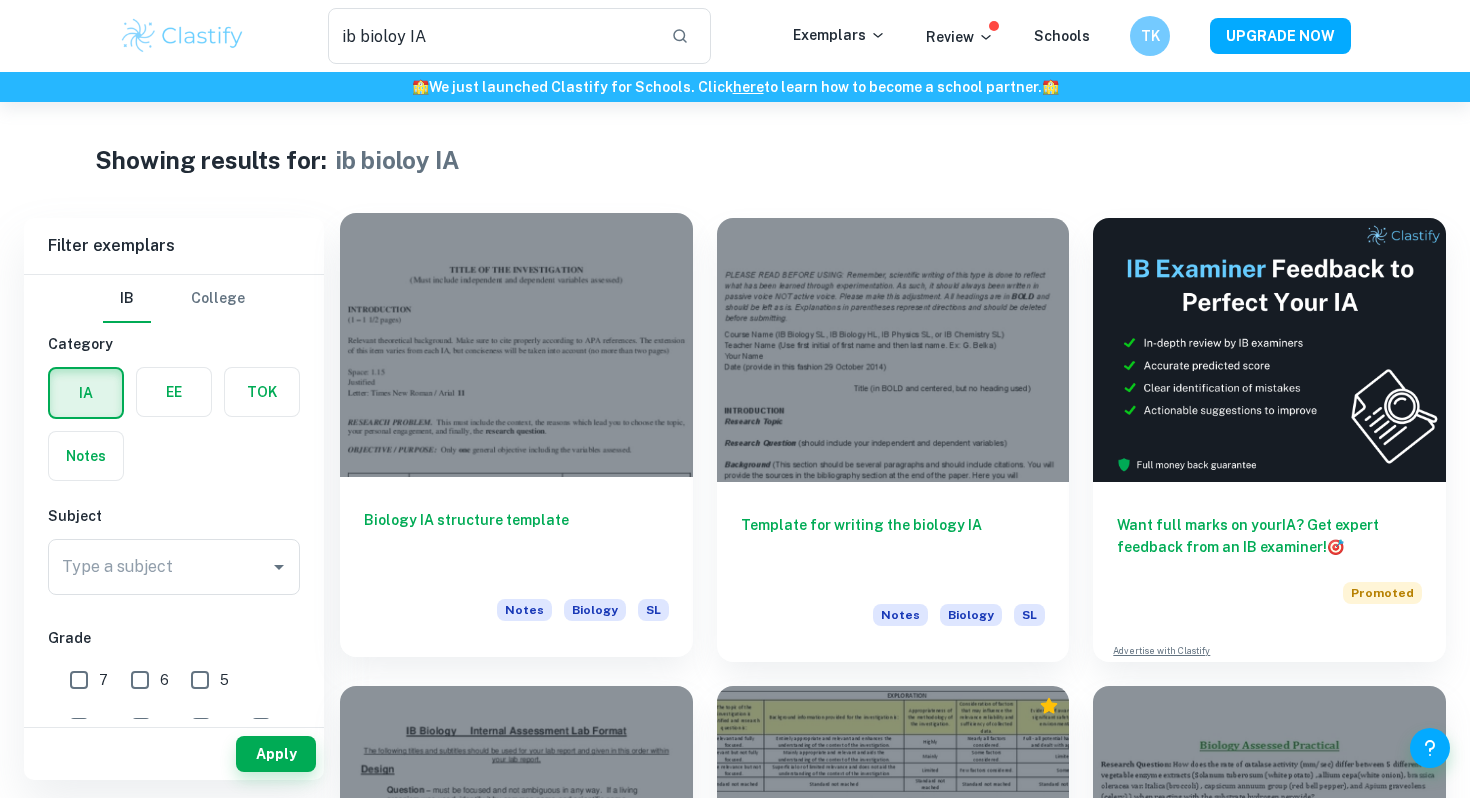 click at bounding box center (516, 345) 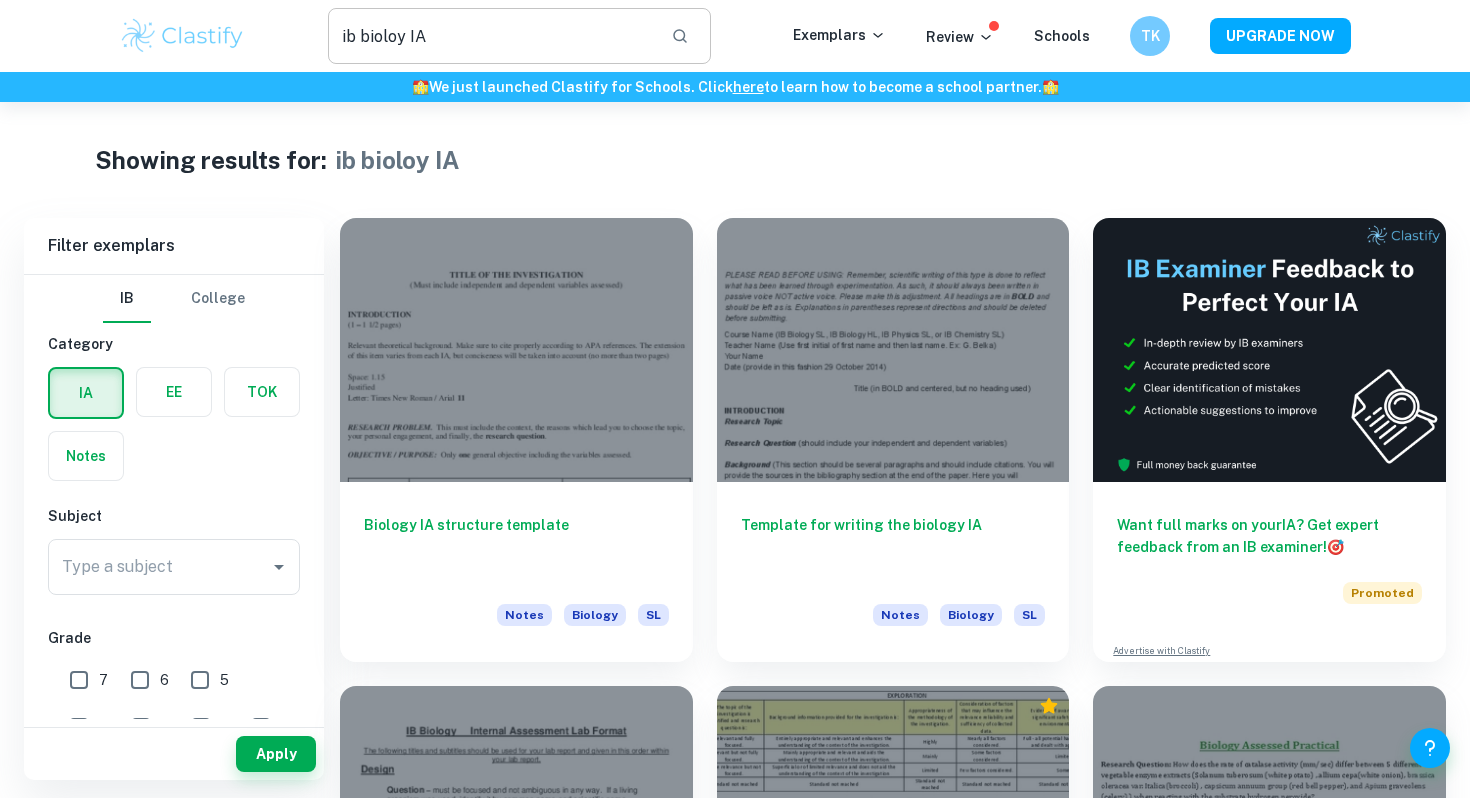 click on "ib bioloy IA" at bounding box center (491, 36) 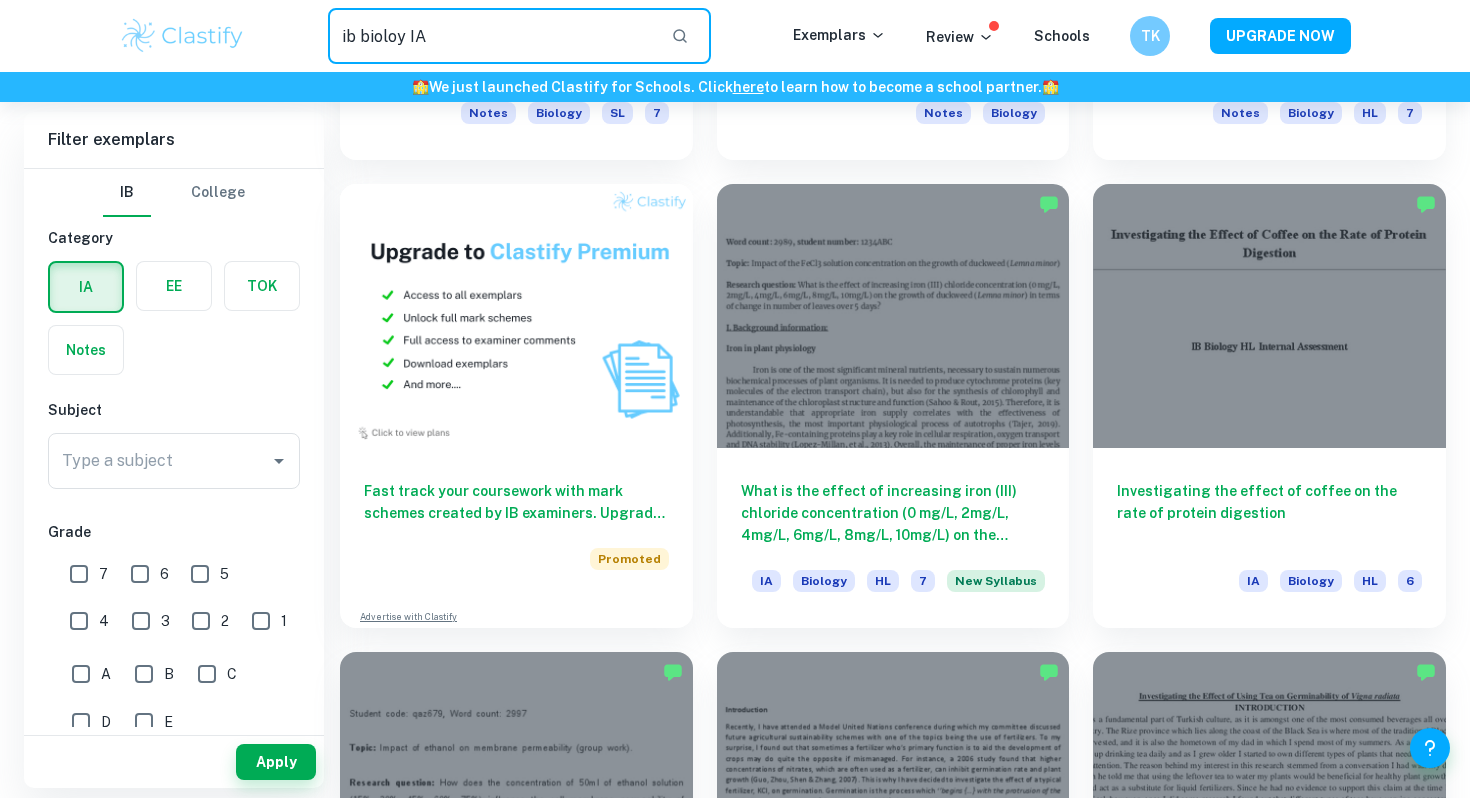scroll, scrollTop: 1001, scrollLeft: 0, axis: vertical 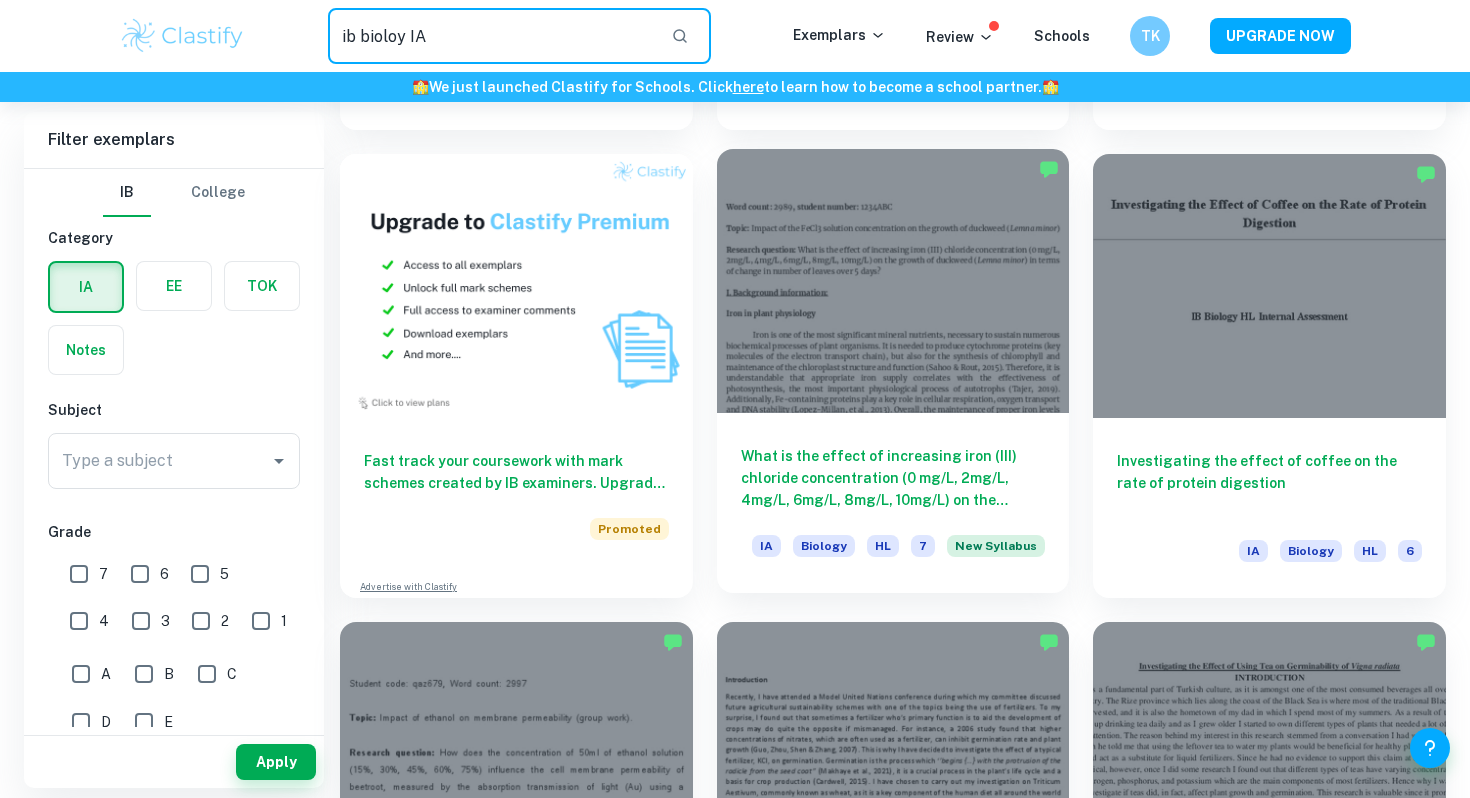 click at bounding box center [893, 281] 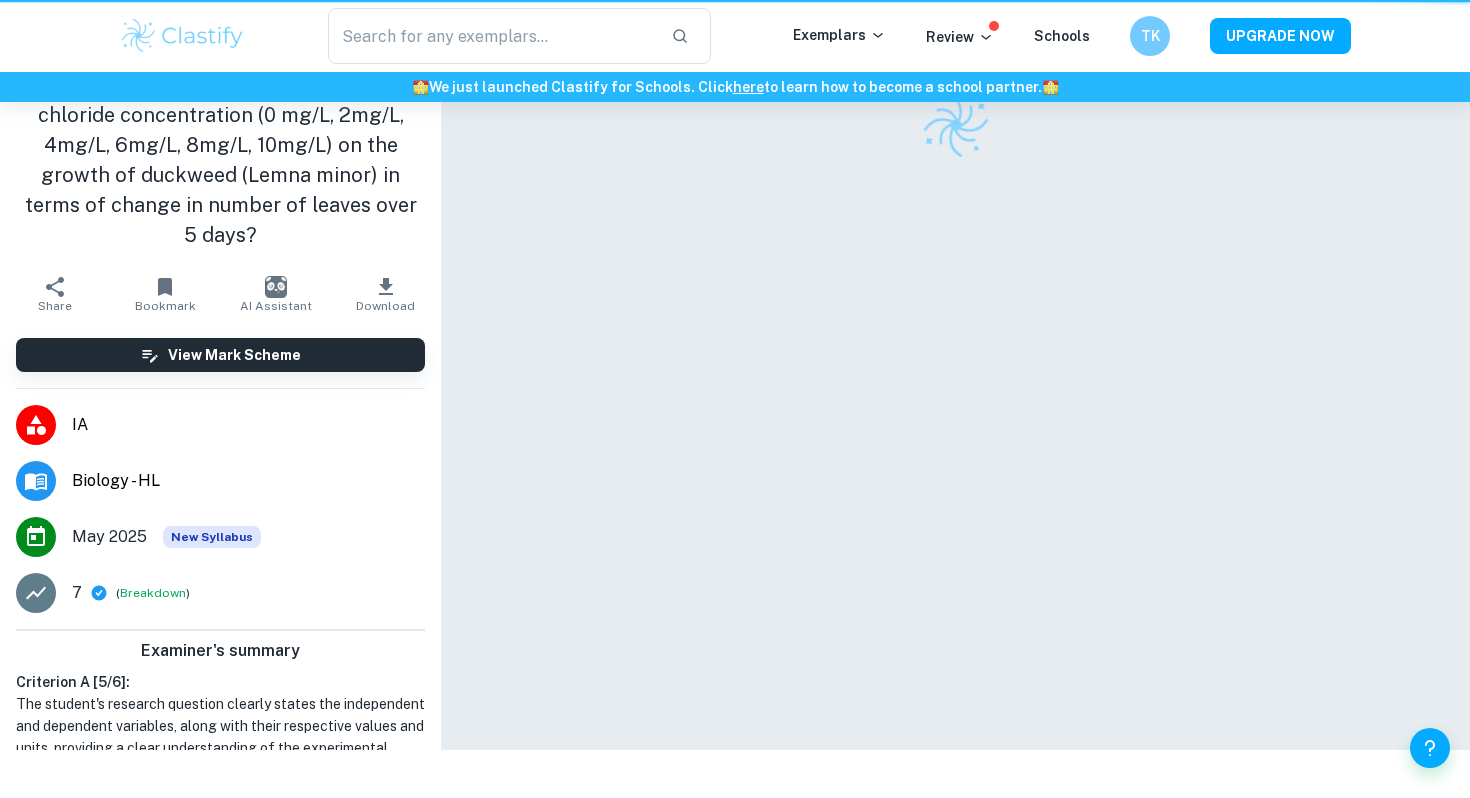 scroll, scrollTop: 0, scrollLeft: 0, axis: both 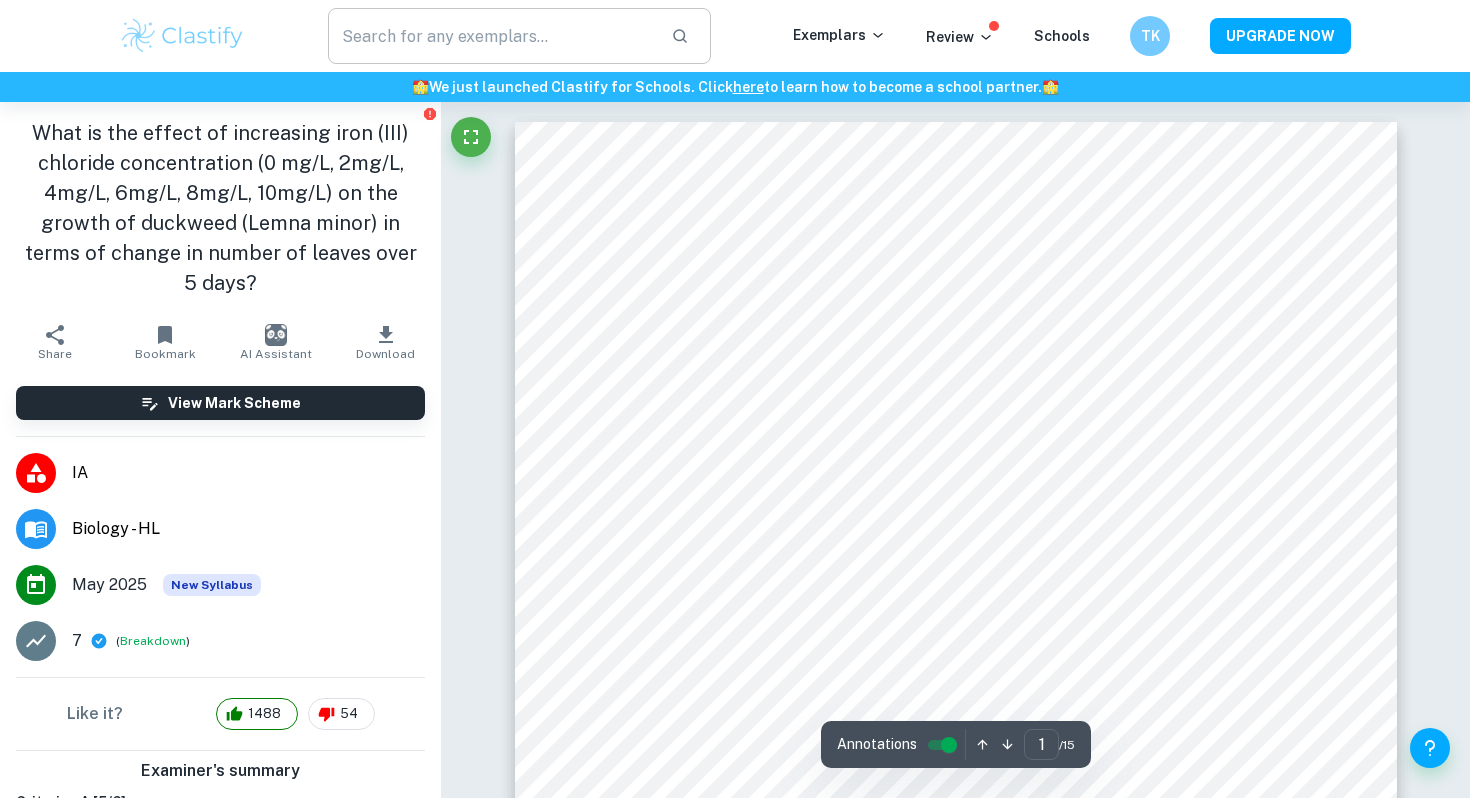 click on "ib bioloy IA" at bounding box center [491, 36] 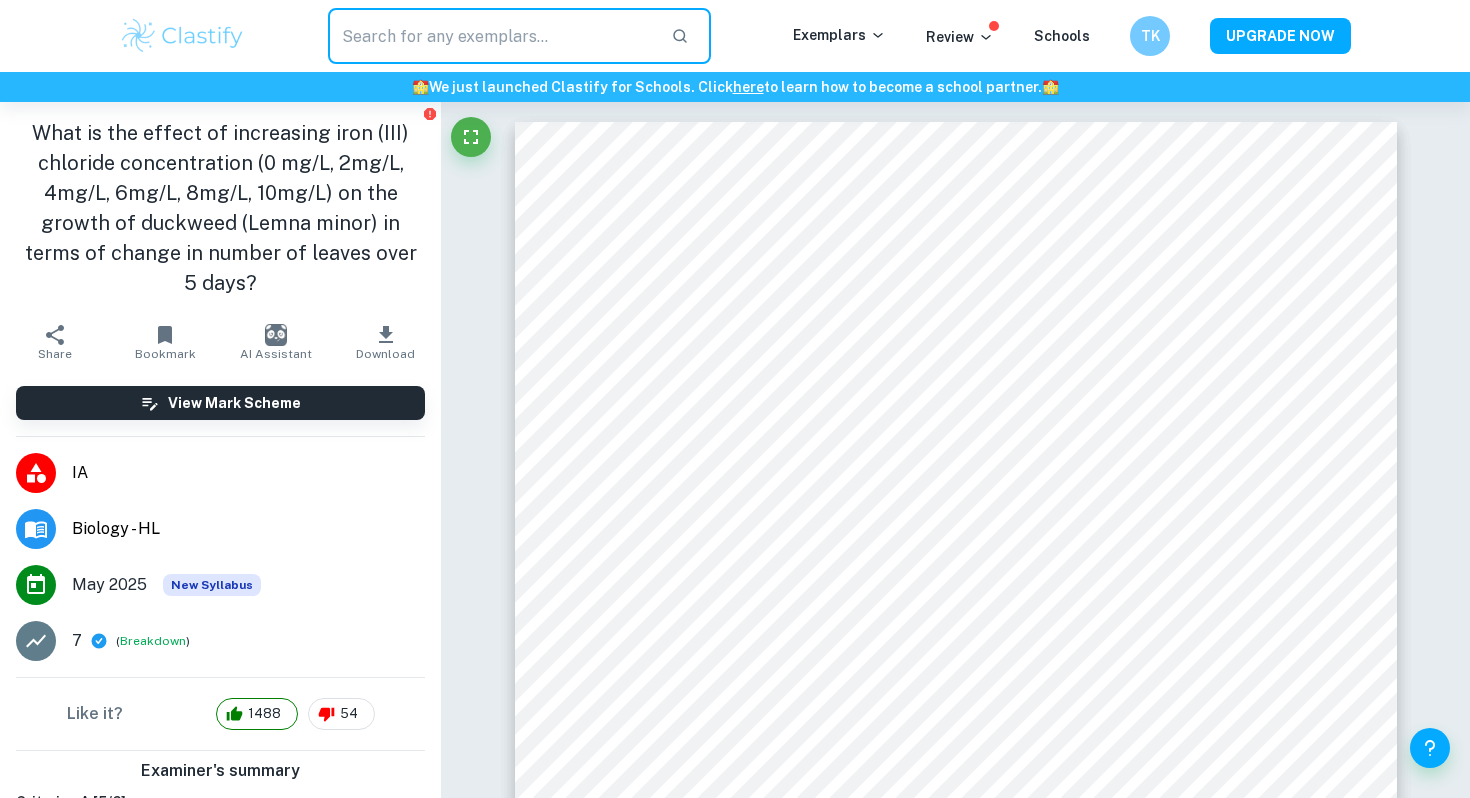 click 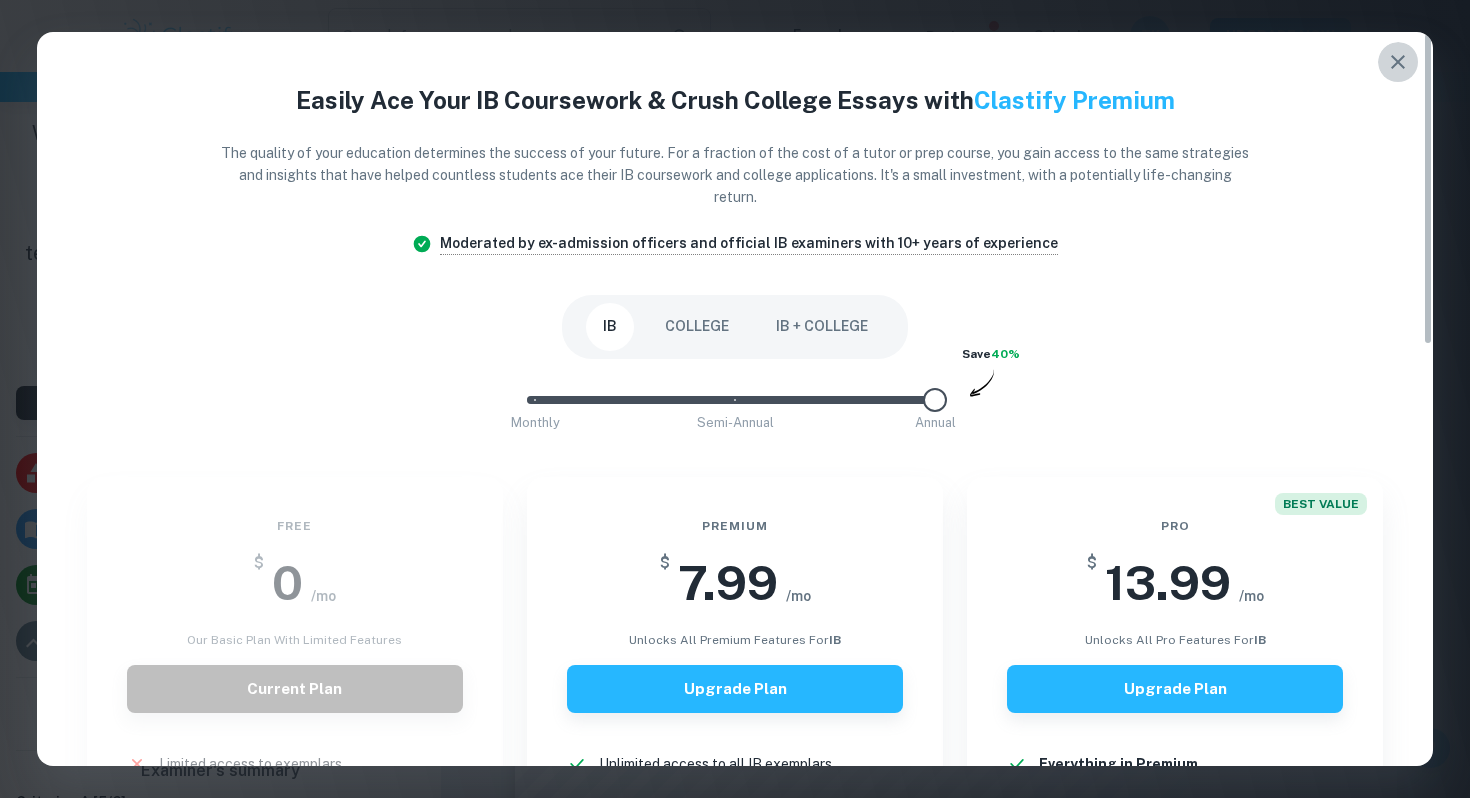 click 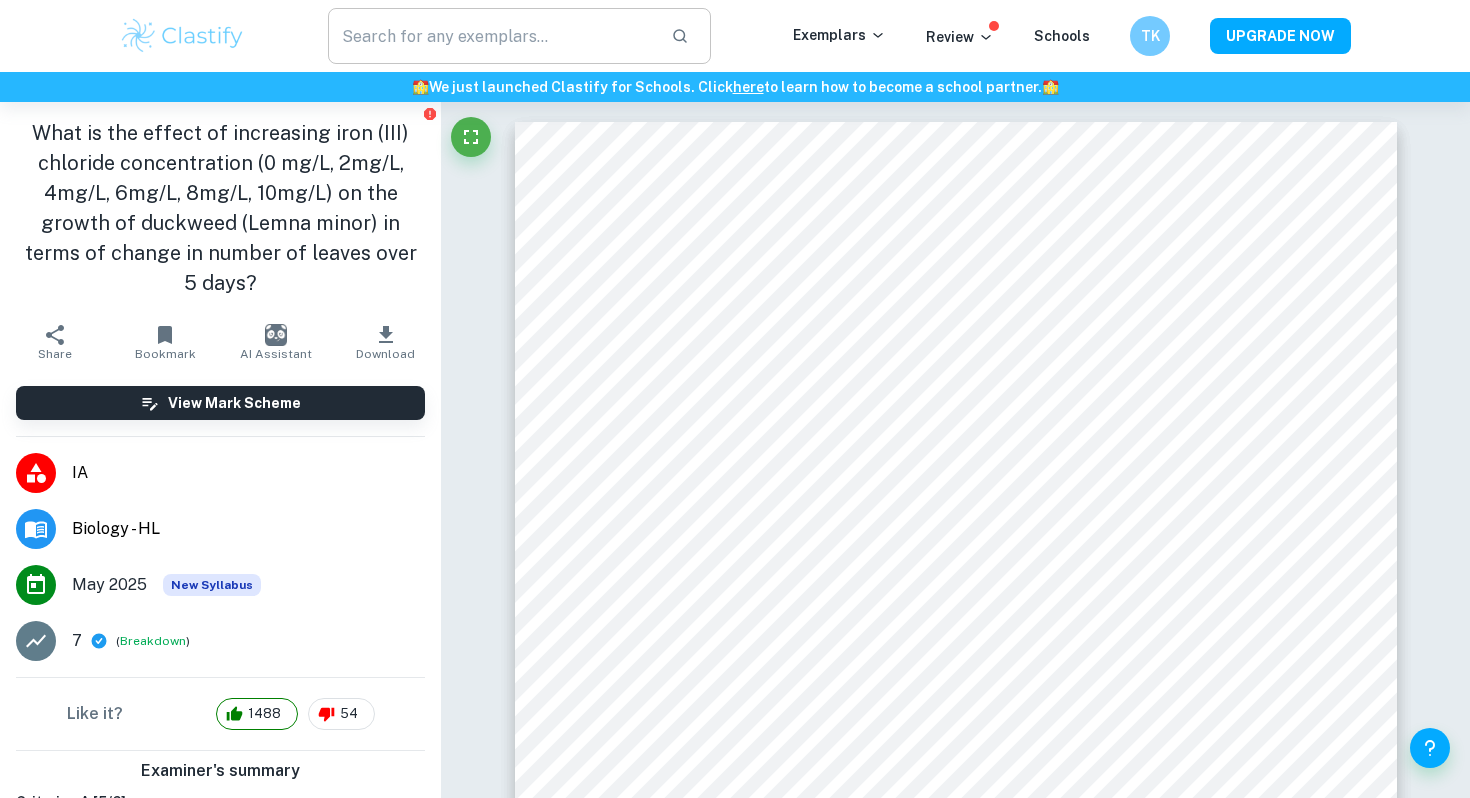 click on "ib bioloy IA" at bounding box center [491, 36] 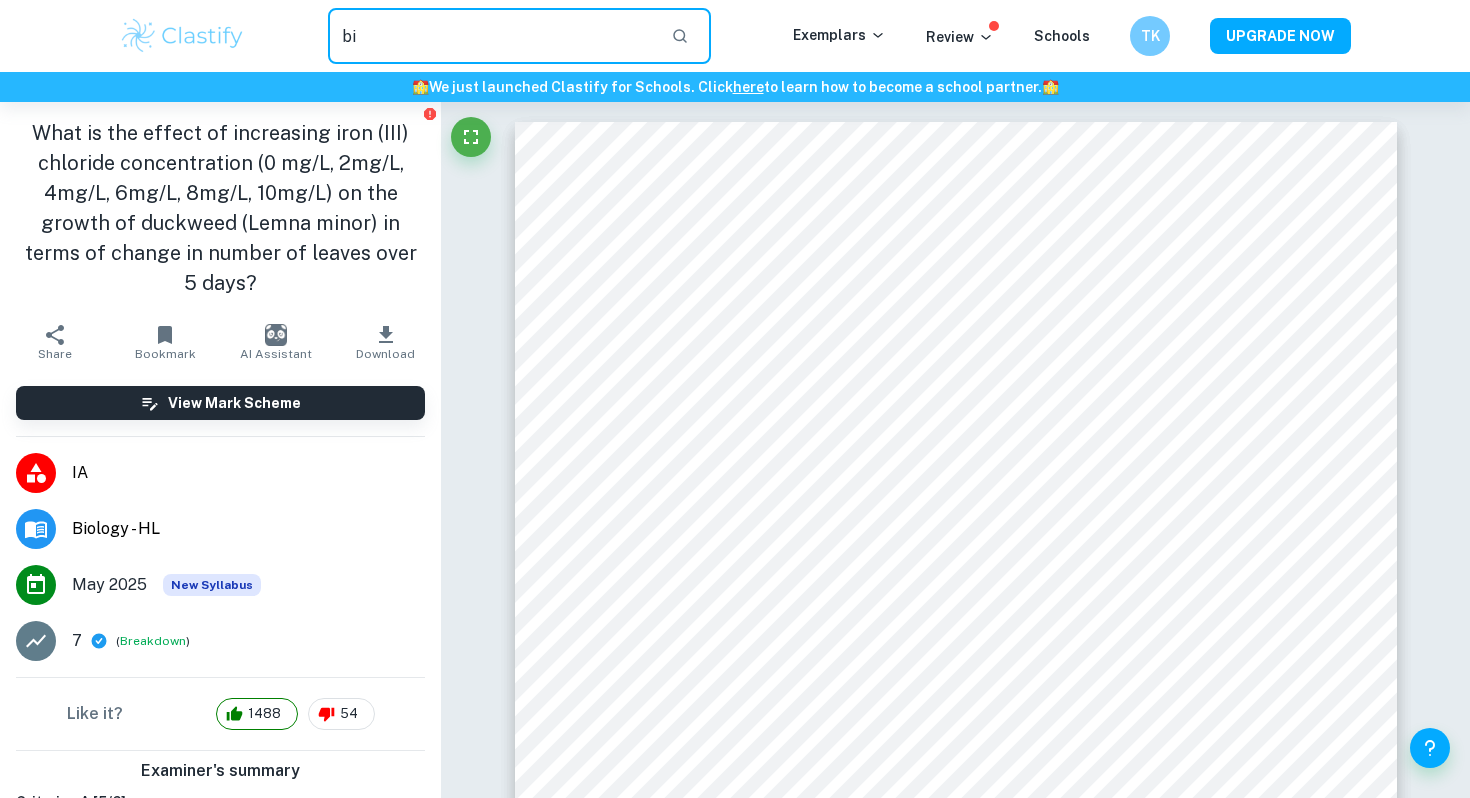 type on "b" 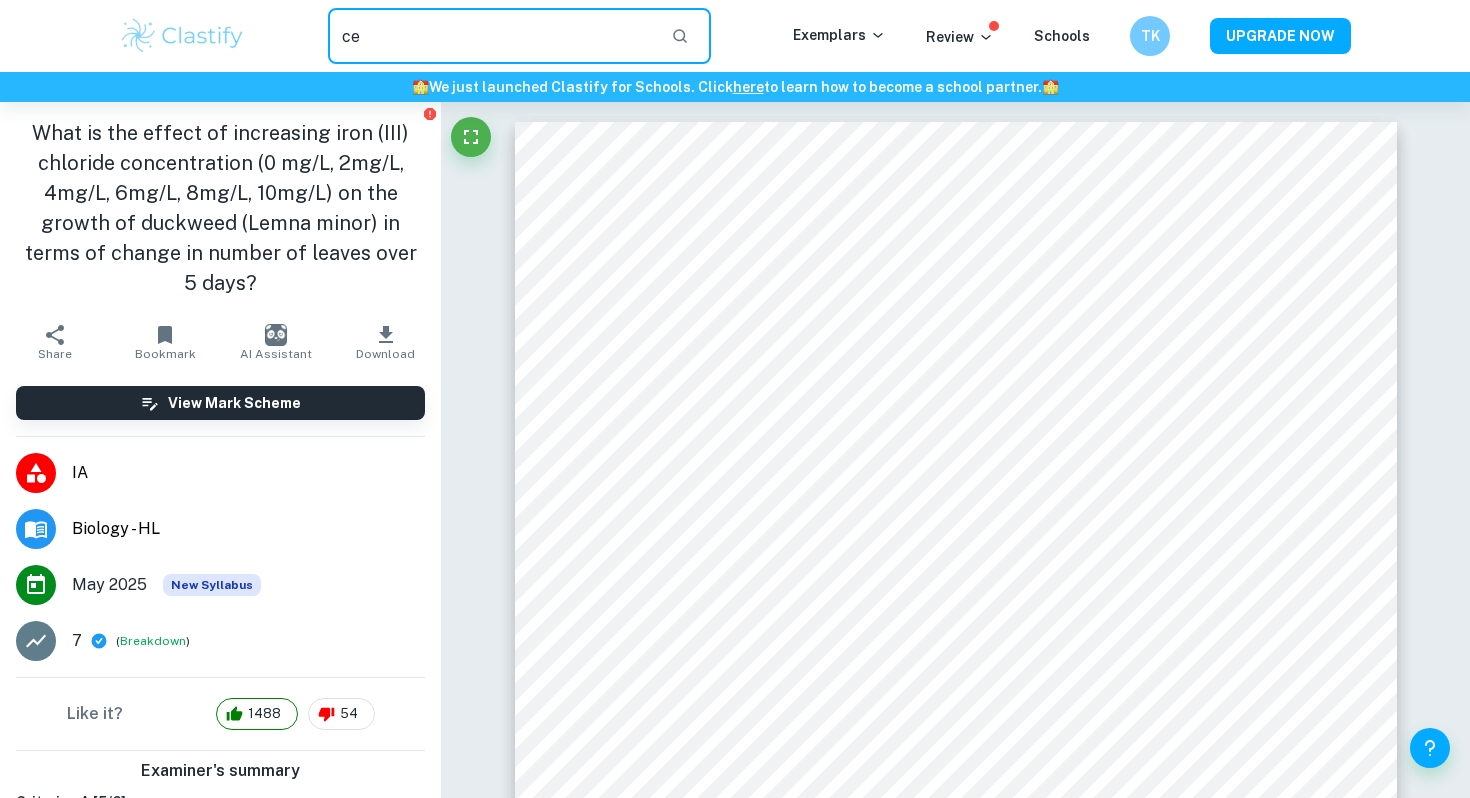 type on "c" 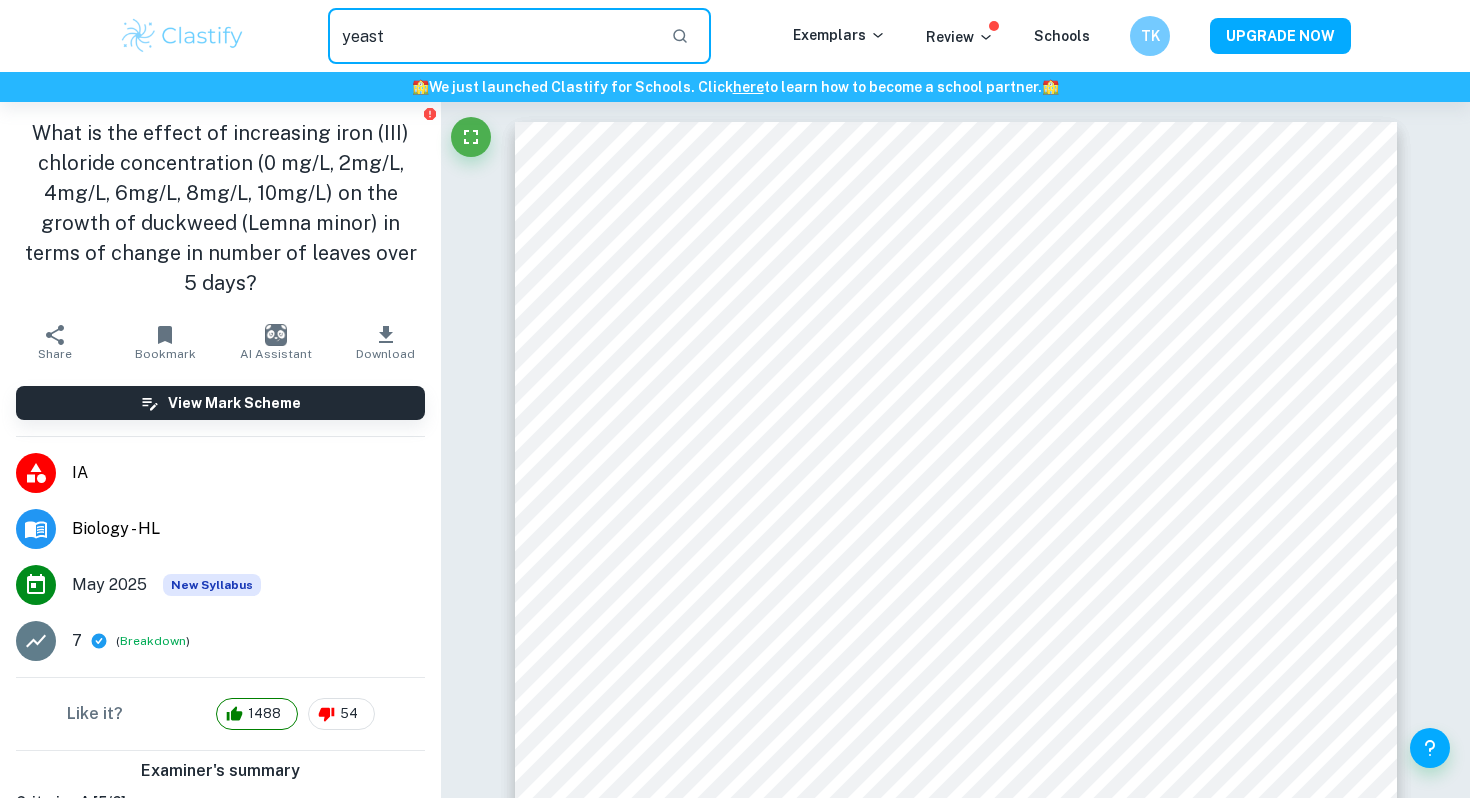 type on "yeast" 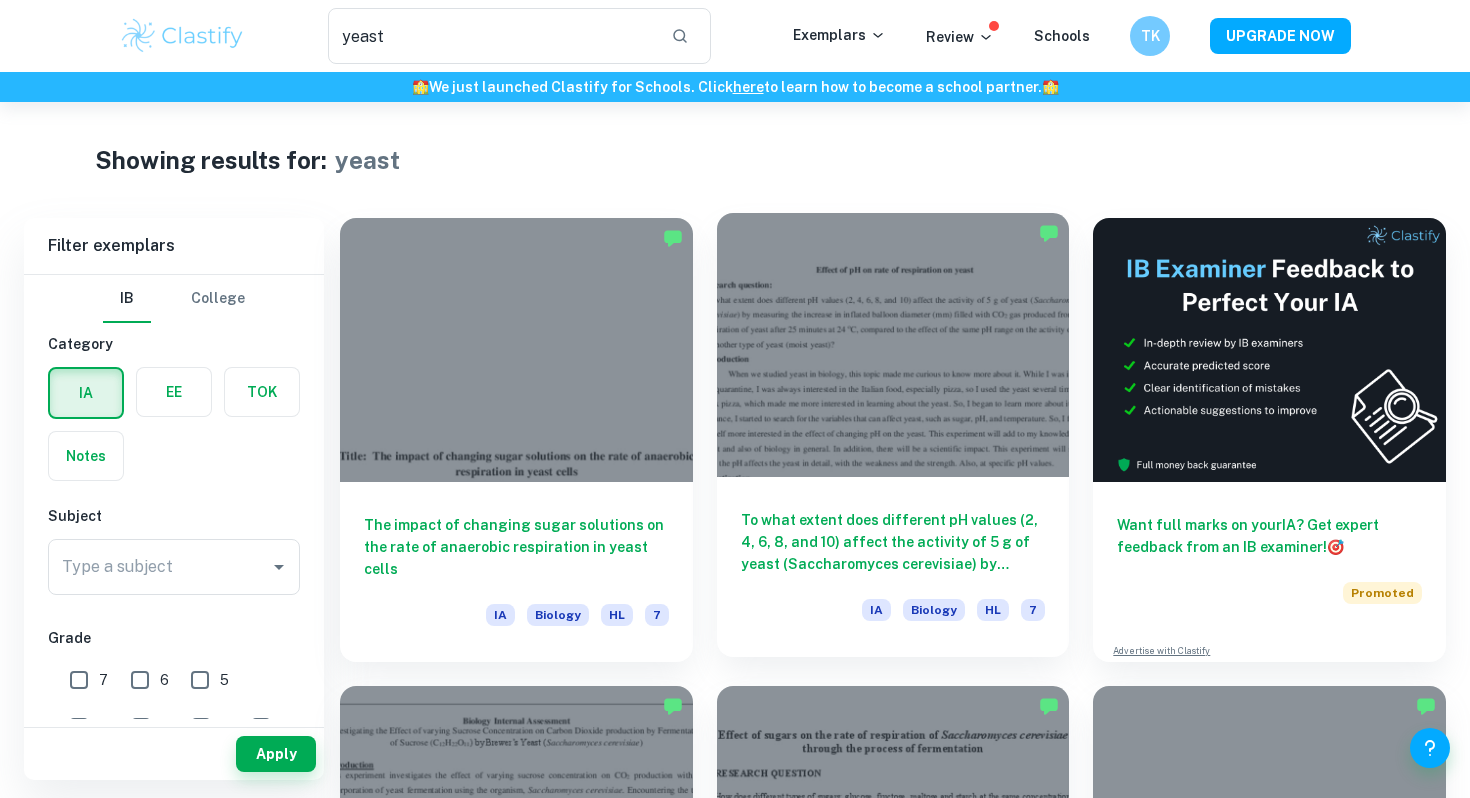 click at bounding box center (893, 345) 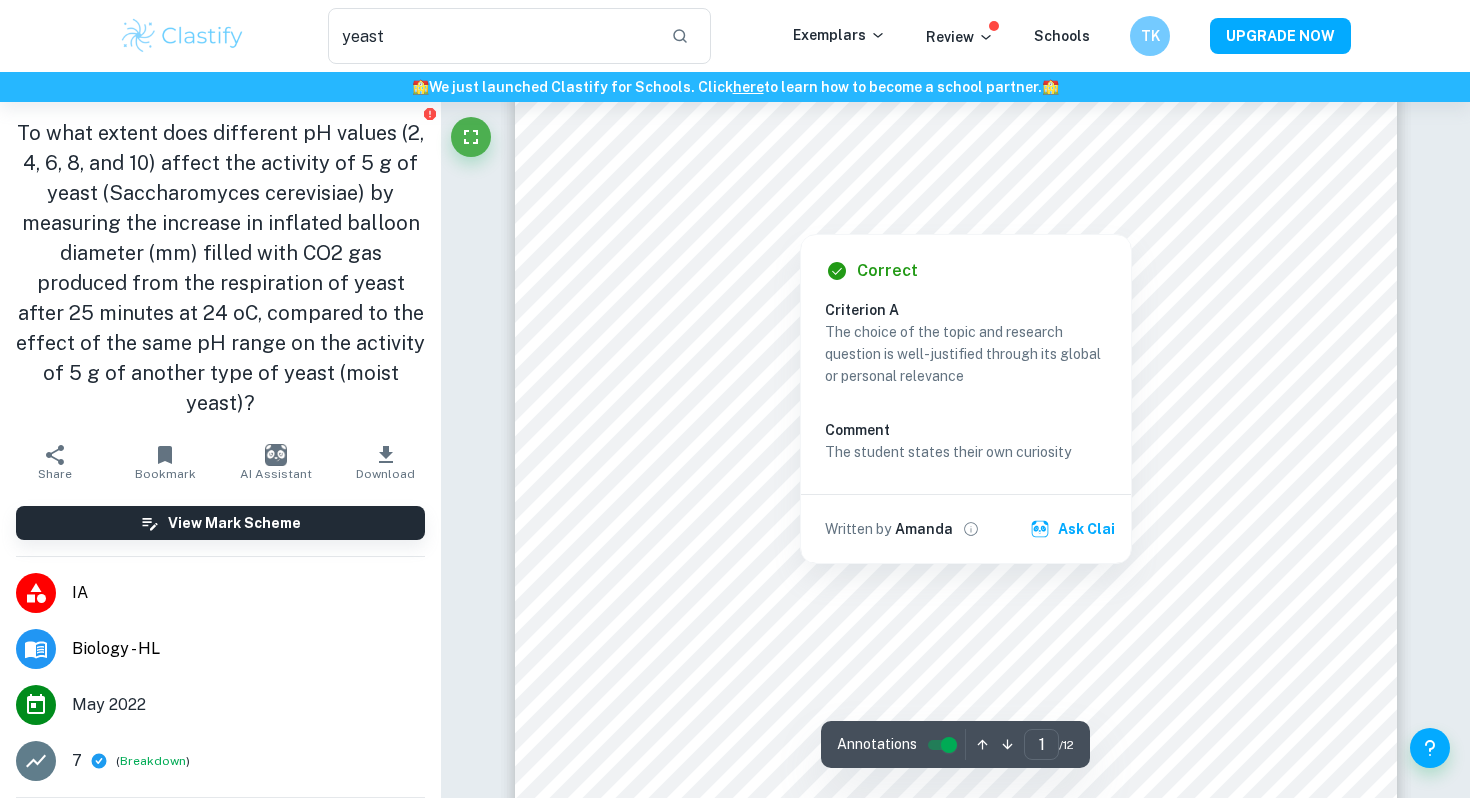 scroll, scrollTop: 359, scrollLeft: 0, axis: vertical 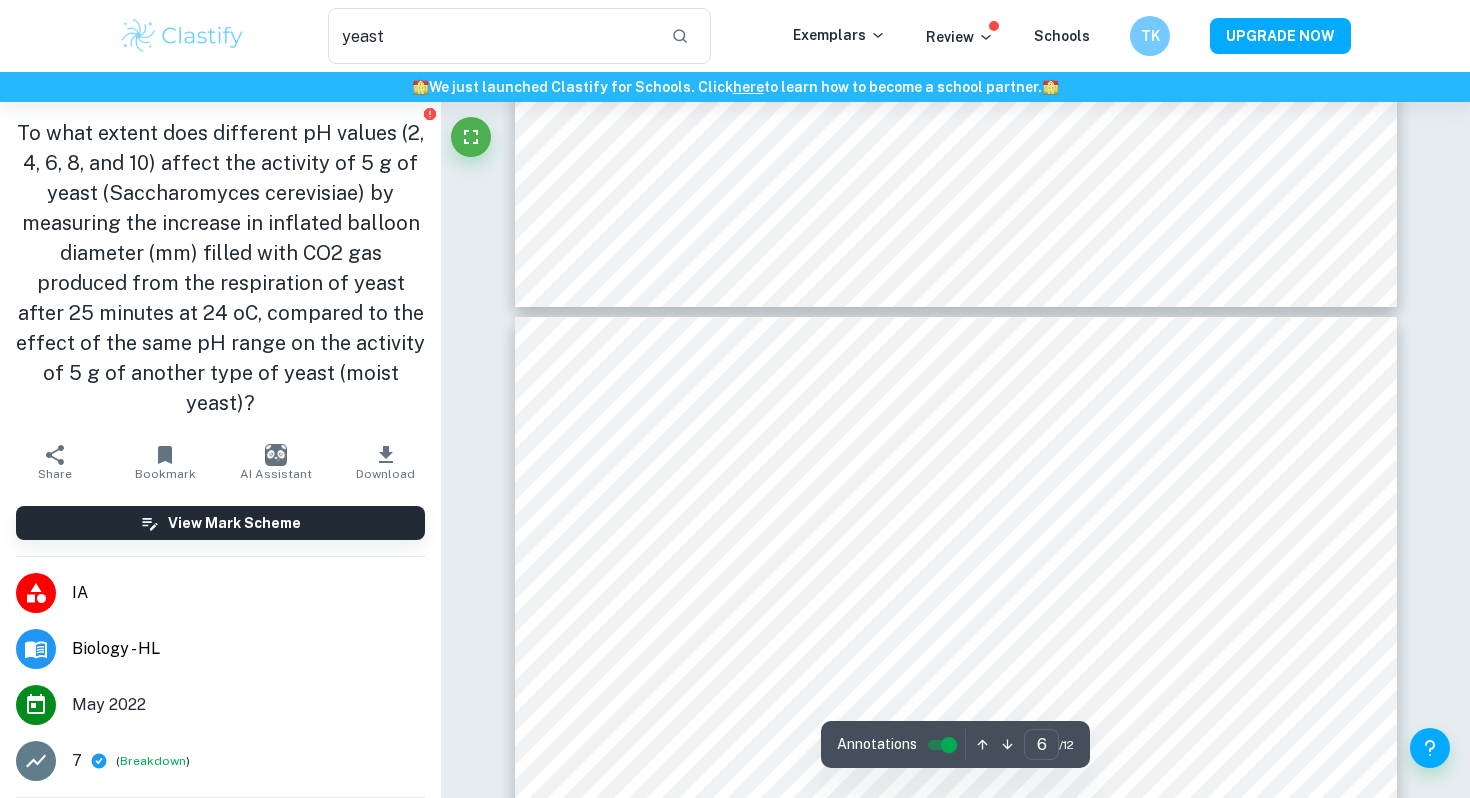 type on "5" 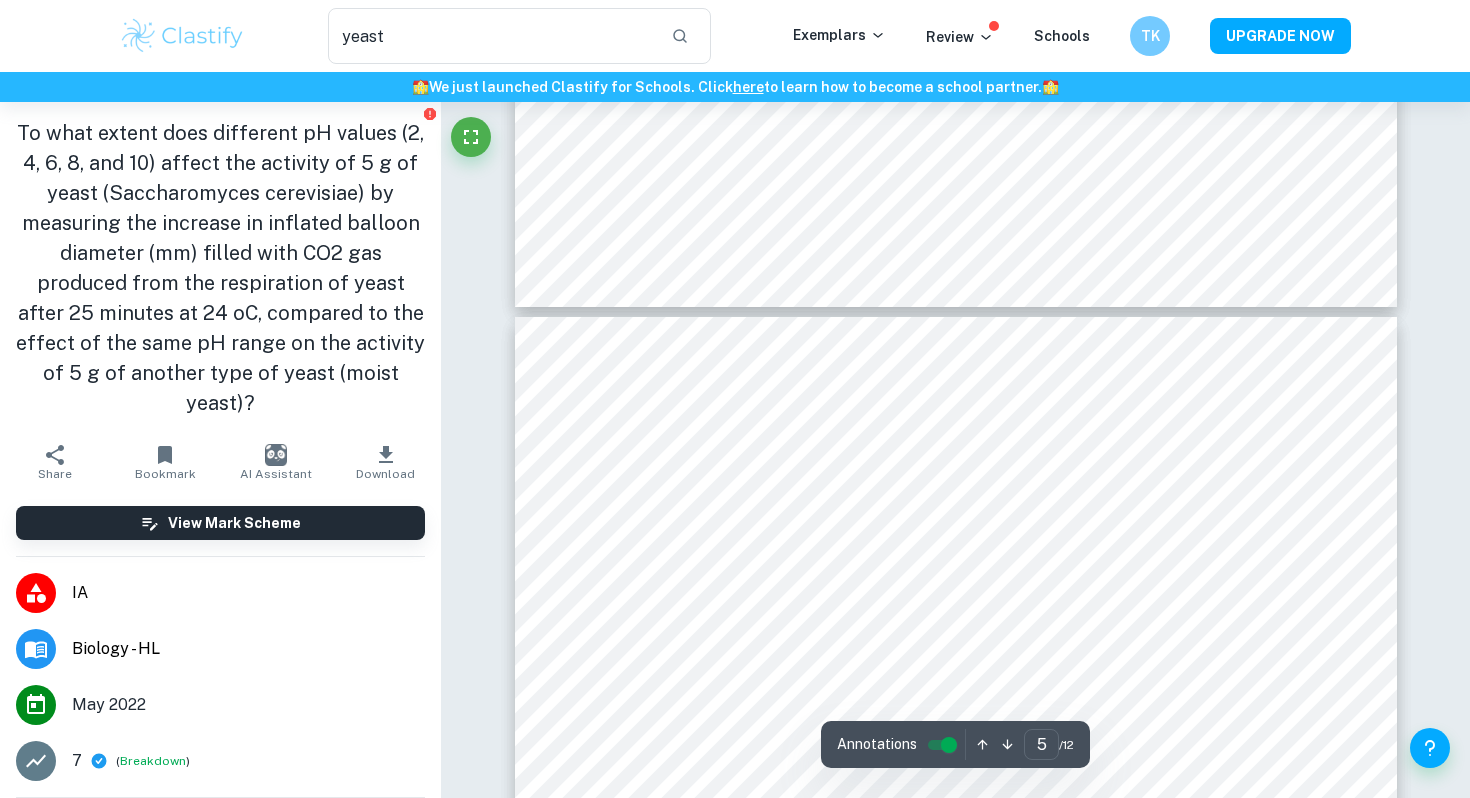 scroll, scrollTop: 5646, scrollLeft: 0, axis: vertical 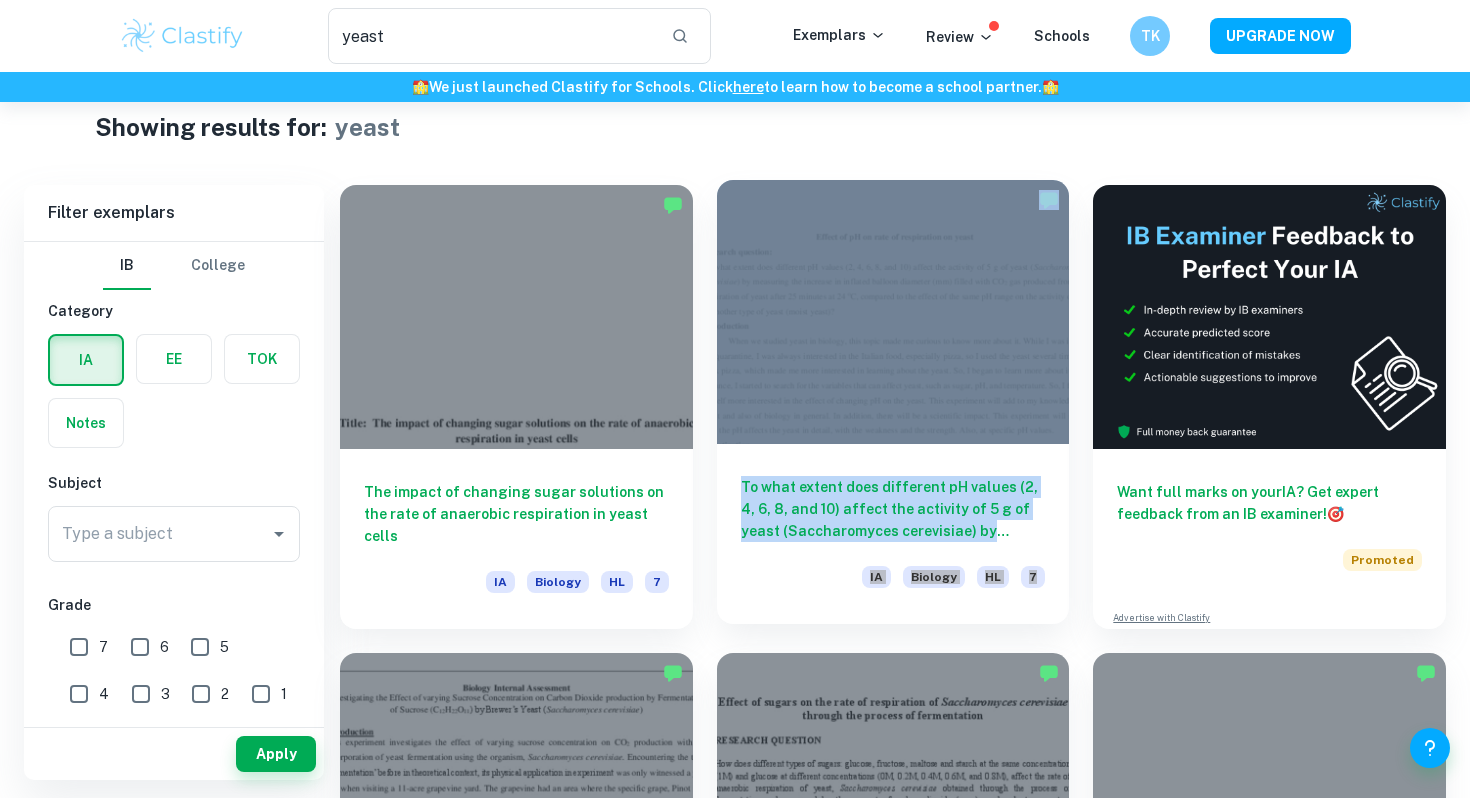 click at bounding box center (893, 312) 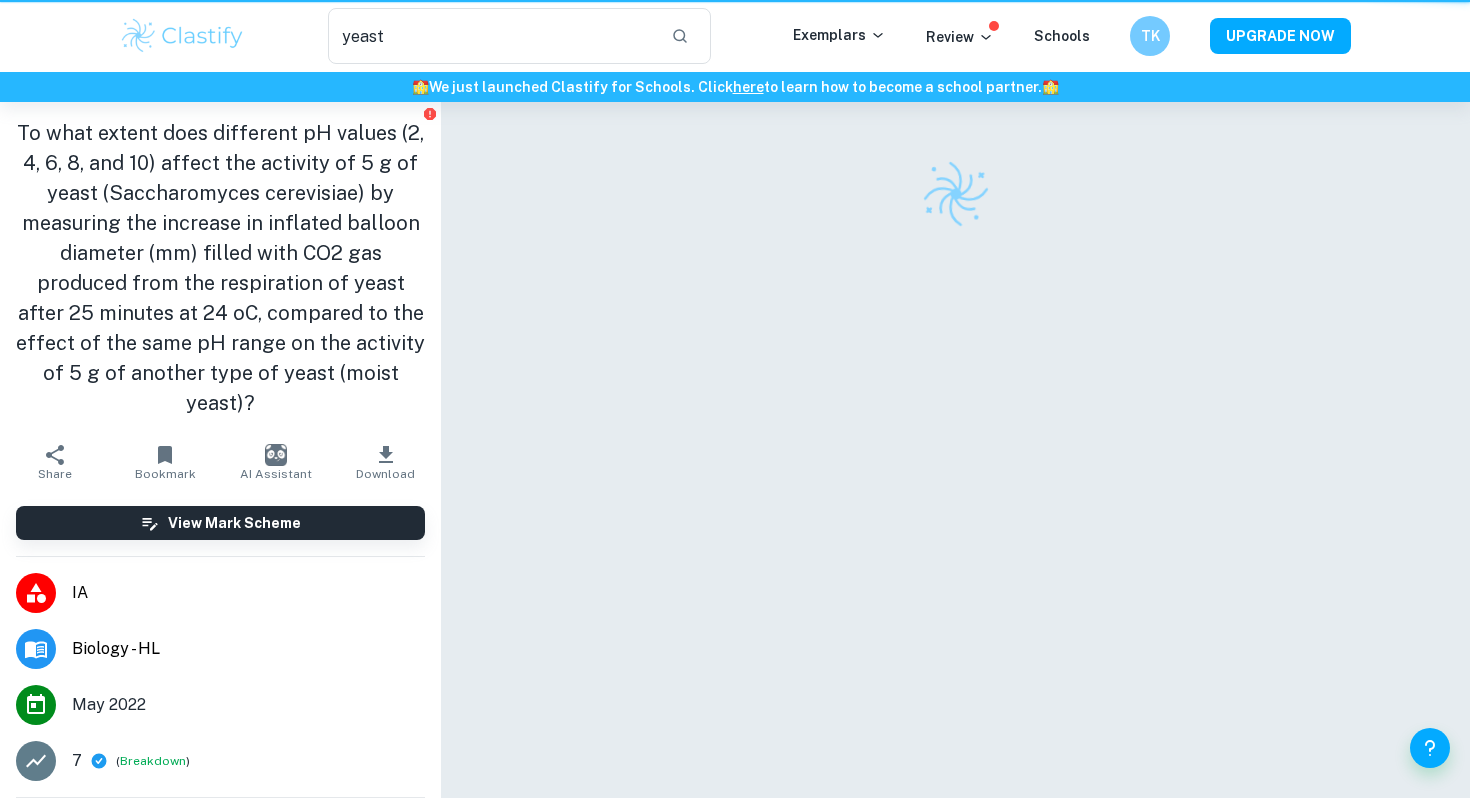 scroll, scrollTop: 0, scrollLeft: 0, axis: both 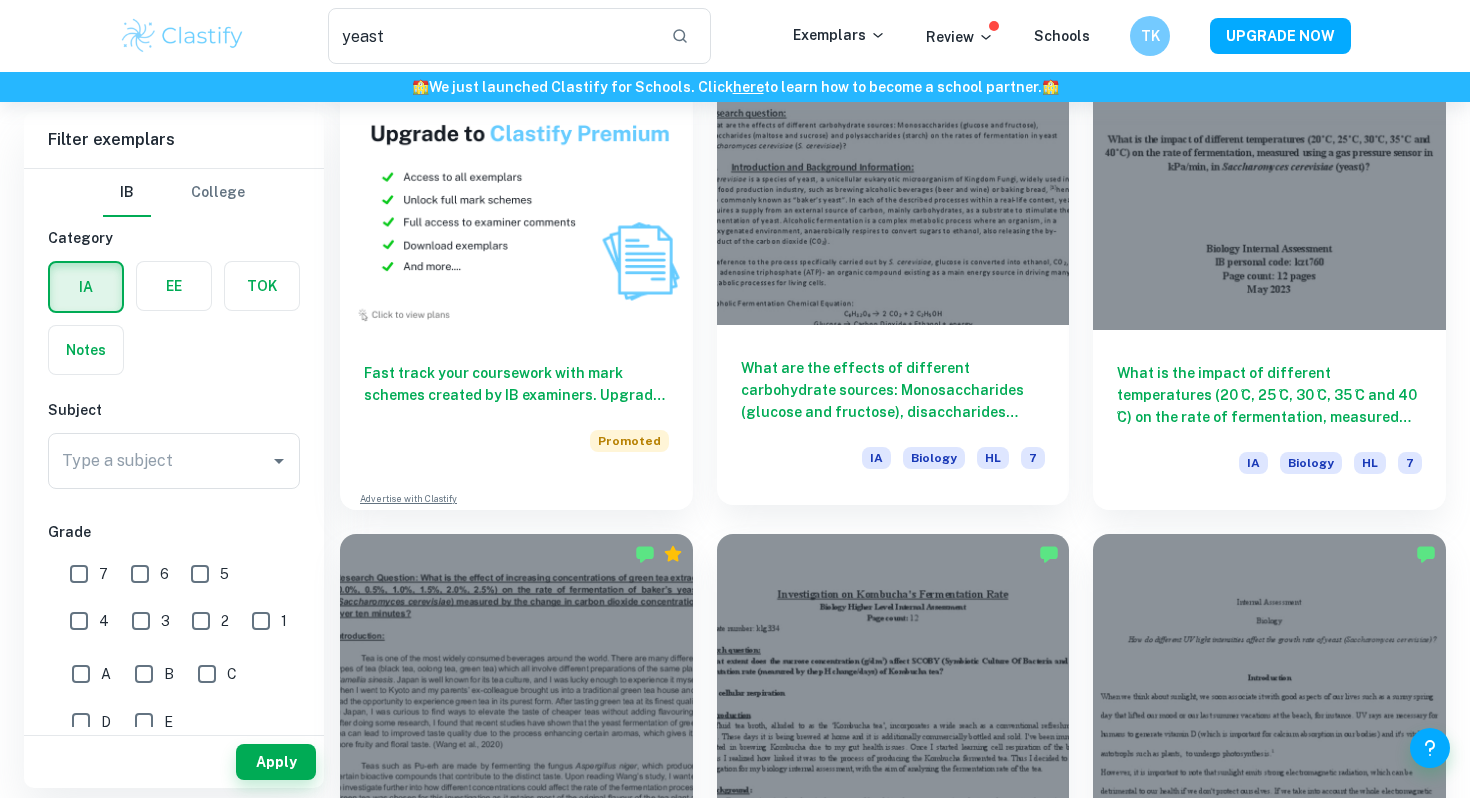 click on "What are the effects of different carbohydrate sources: Monosaccharides (glucose and fructose), disaccharides (maltose and sucrose) and polysaccharides (starch) on the rates of fermentation in yeast Saccharomyces cerevisiae (S. cerevisiae)? IA Biology HL 7" at bounding box center (893, 415) 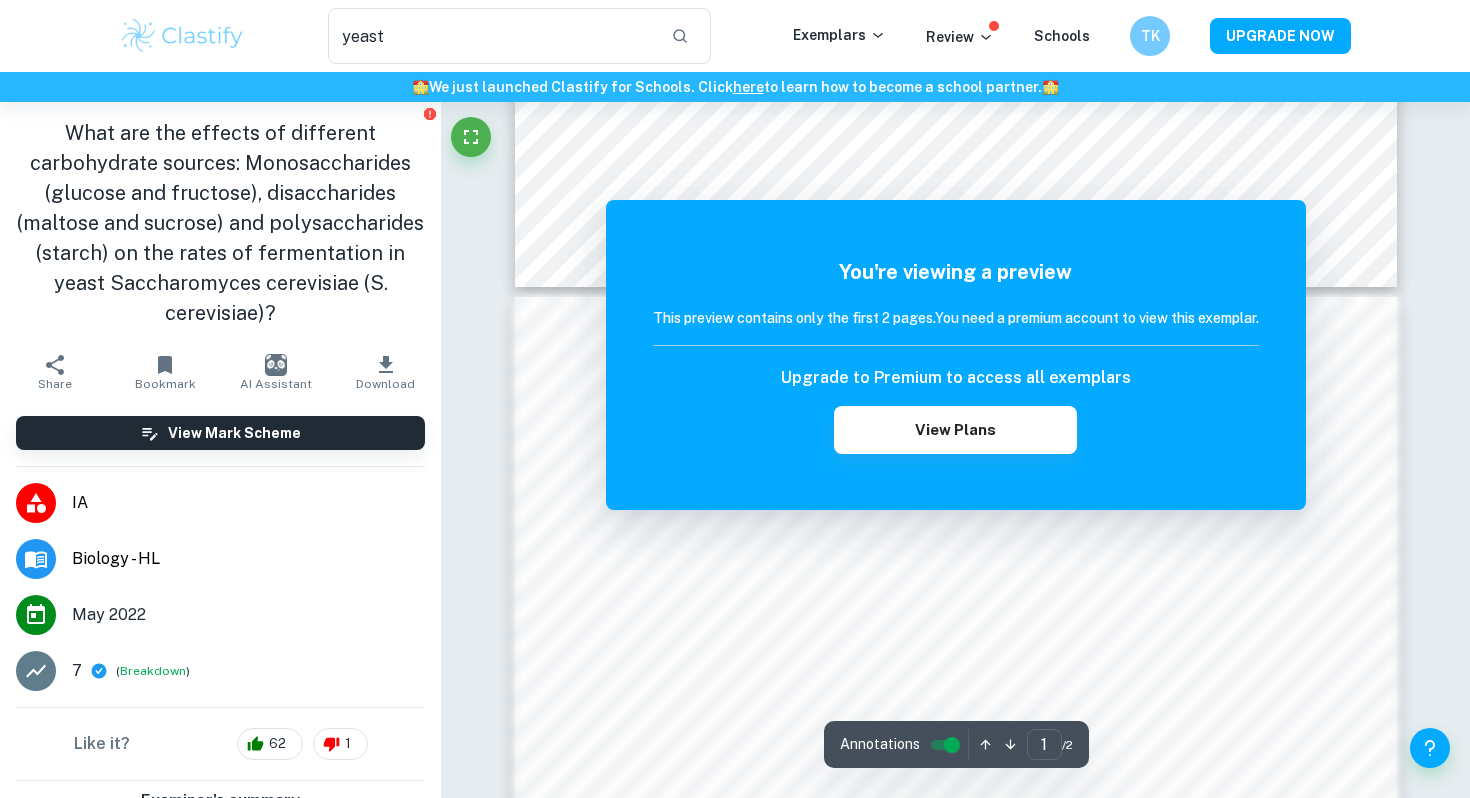 scroll, scrollTop: 1116, scrollLeft: 0, axis: vertical 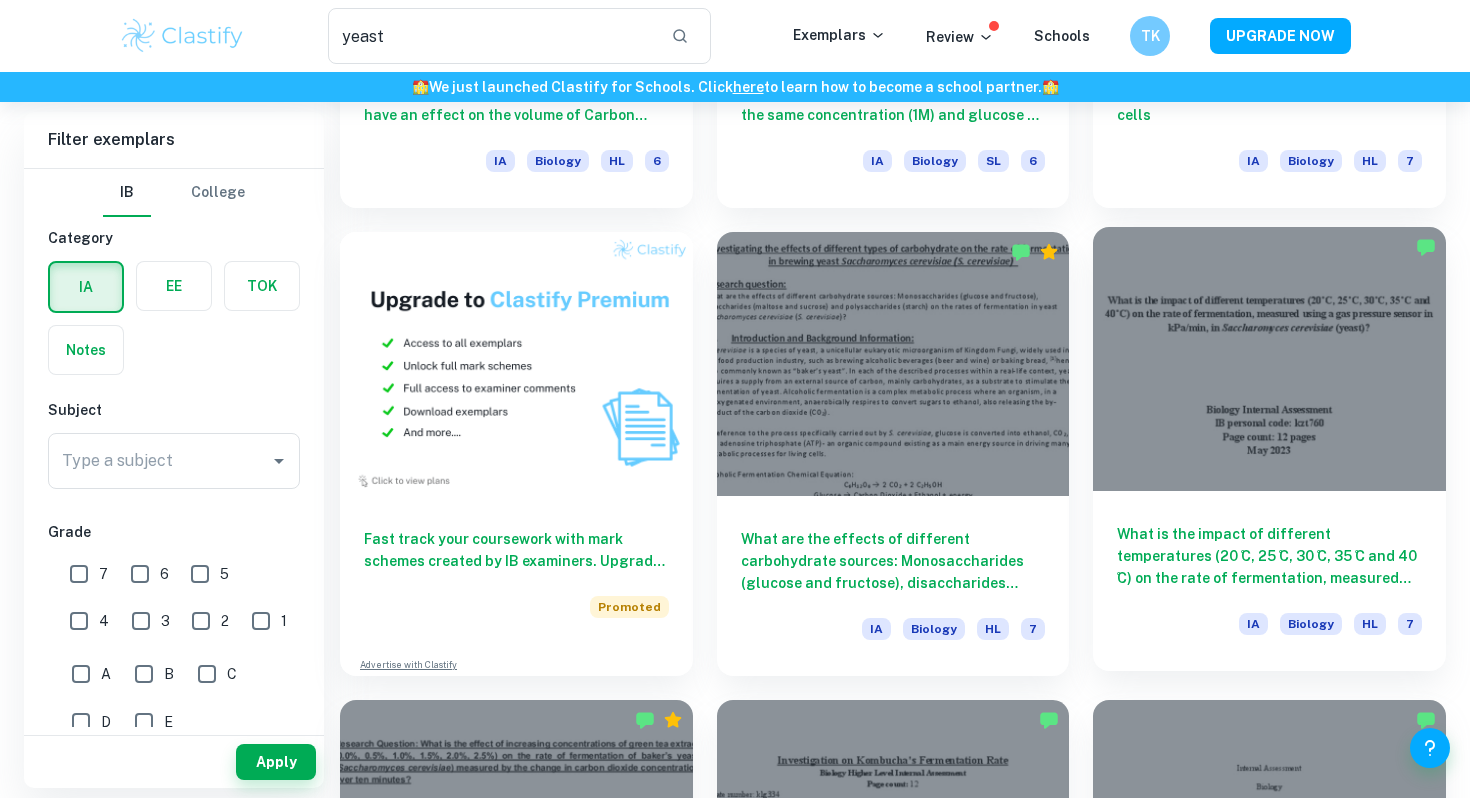 click at bounding box center (1269, 359) 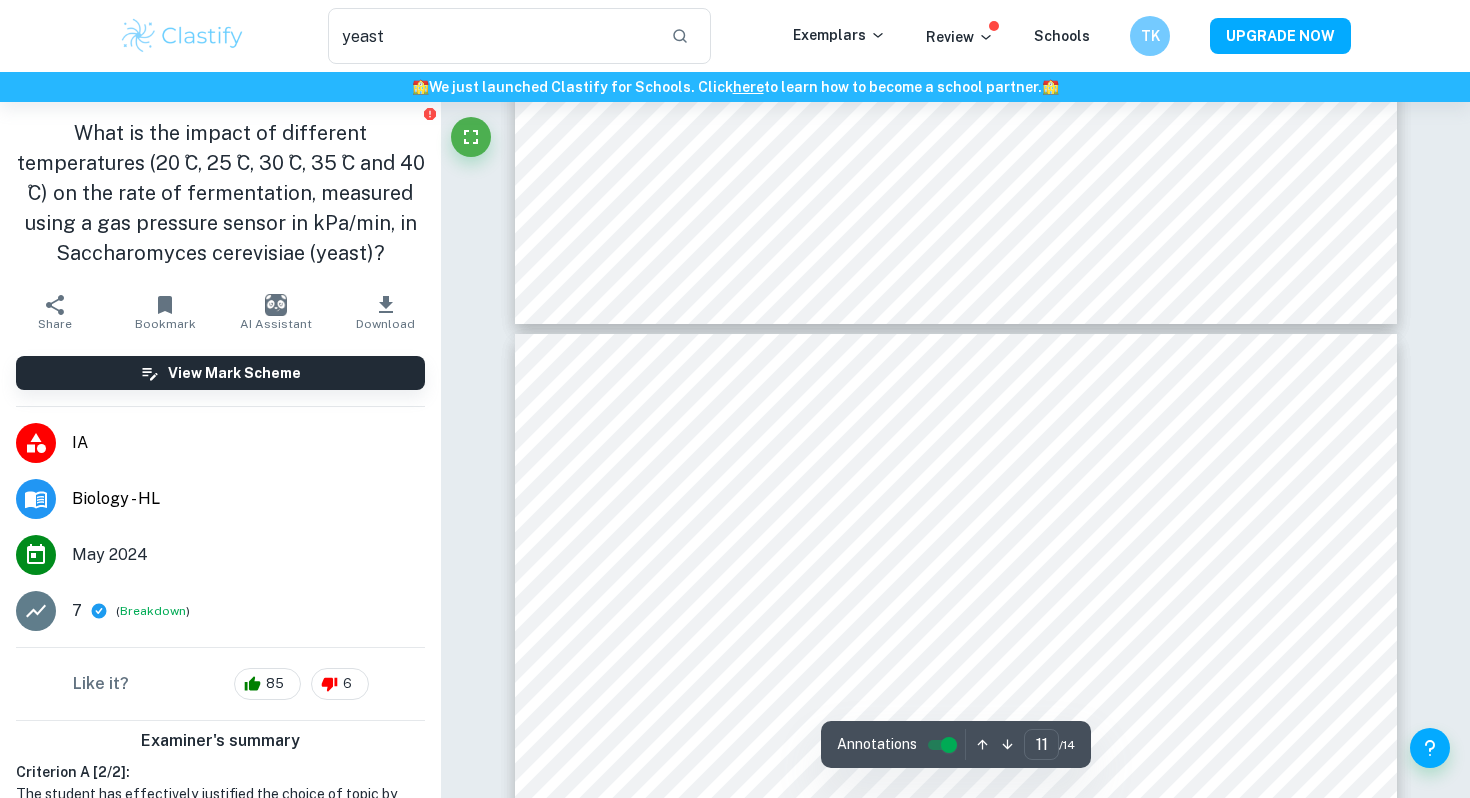 scroll, scrollTop: 13086, scrollLeft: 0, axis: vertical 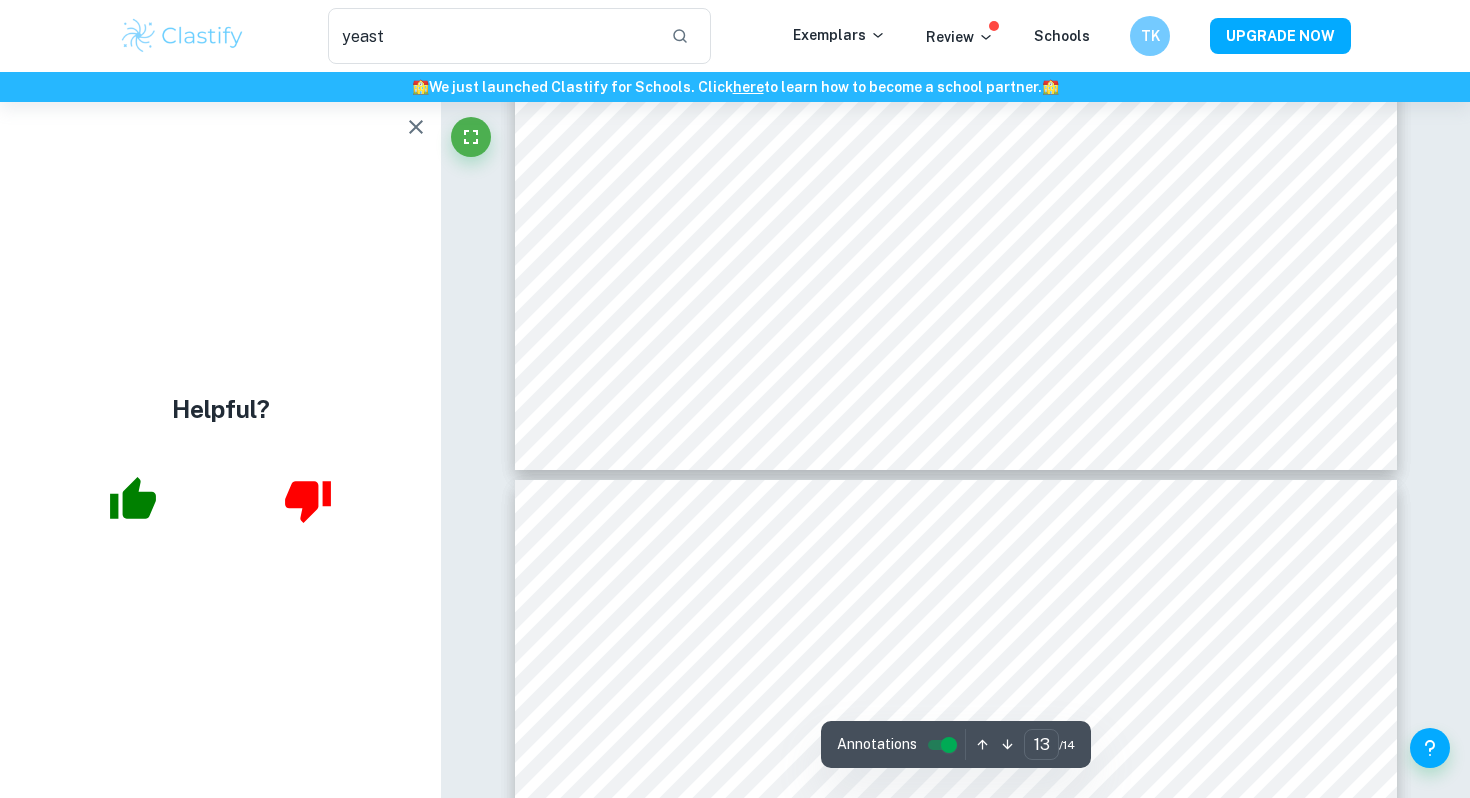 type on "14" 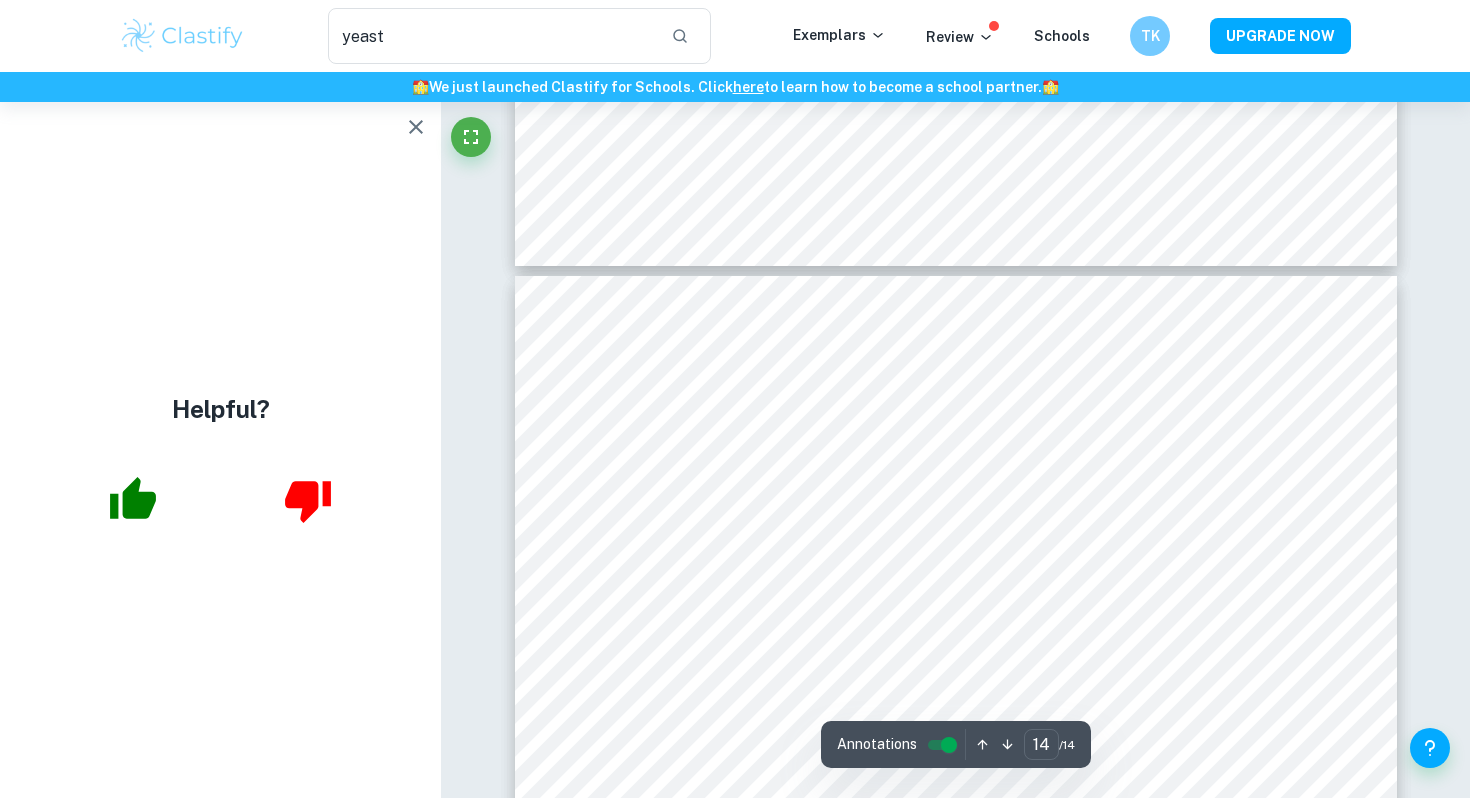 scroll, scrollTop: 16541, scrollLeft: 0, axis: vertical 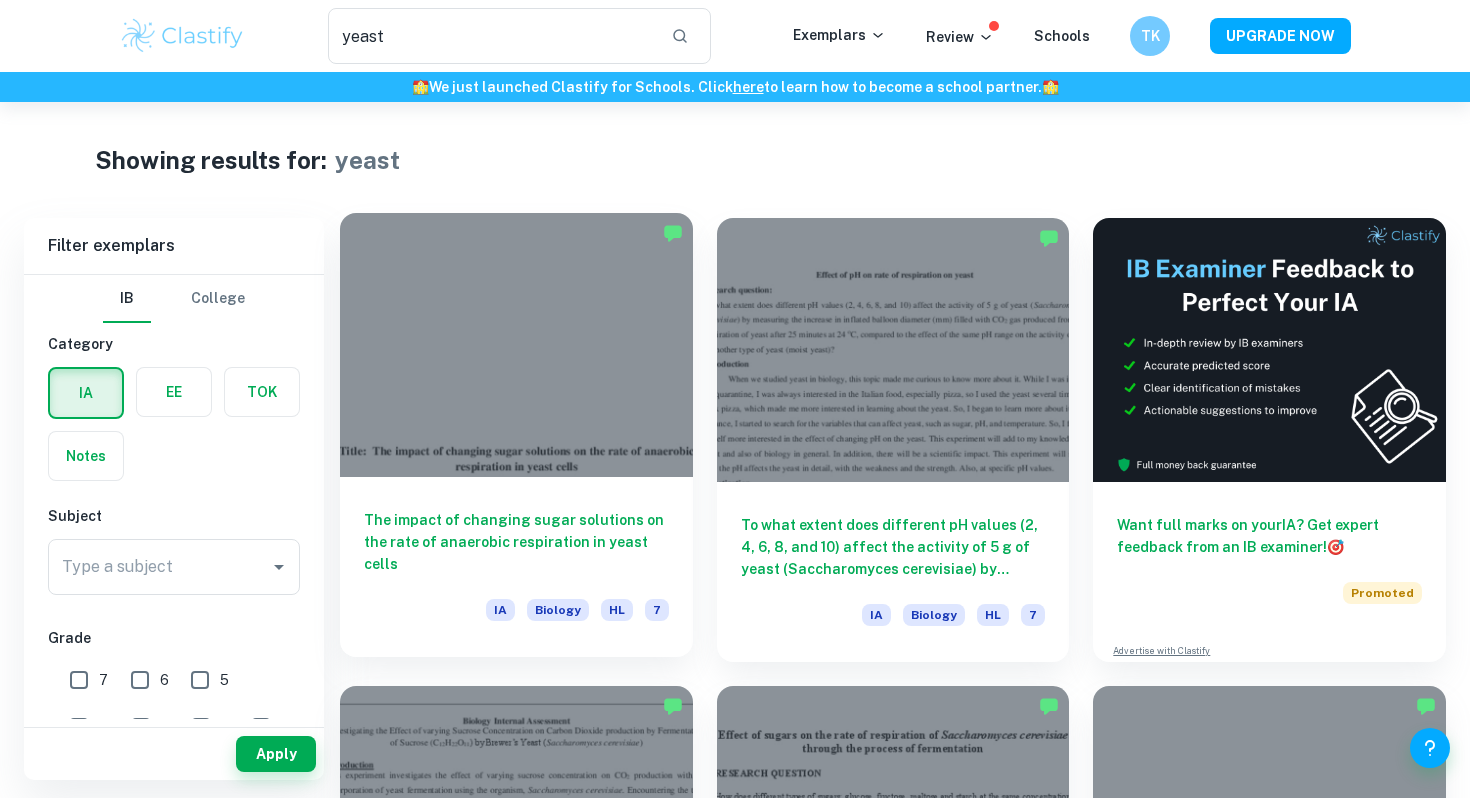 click at bounding box center [516, 345] 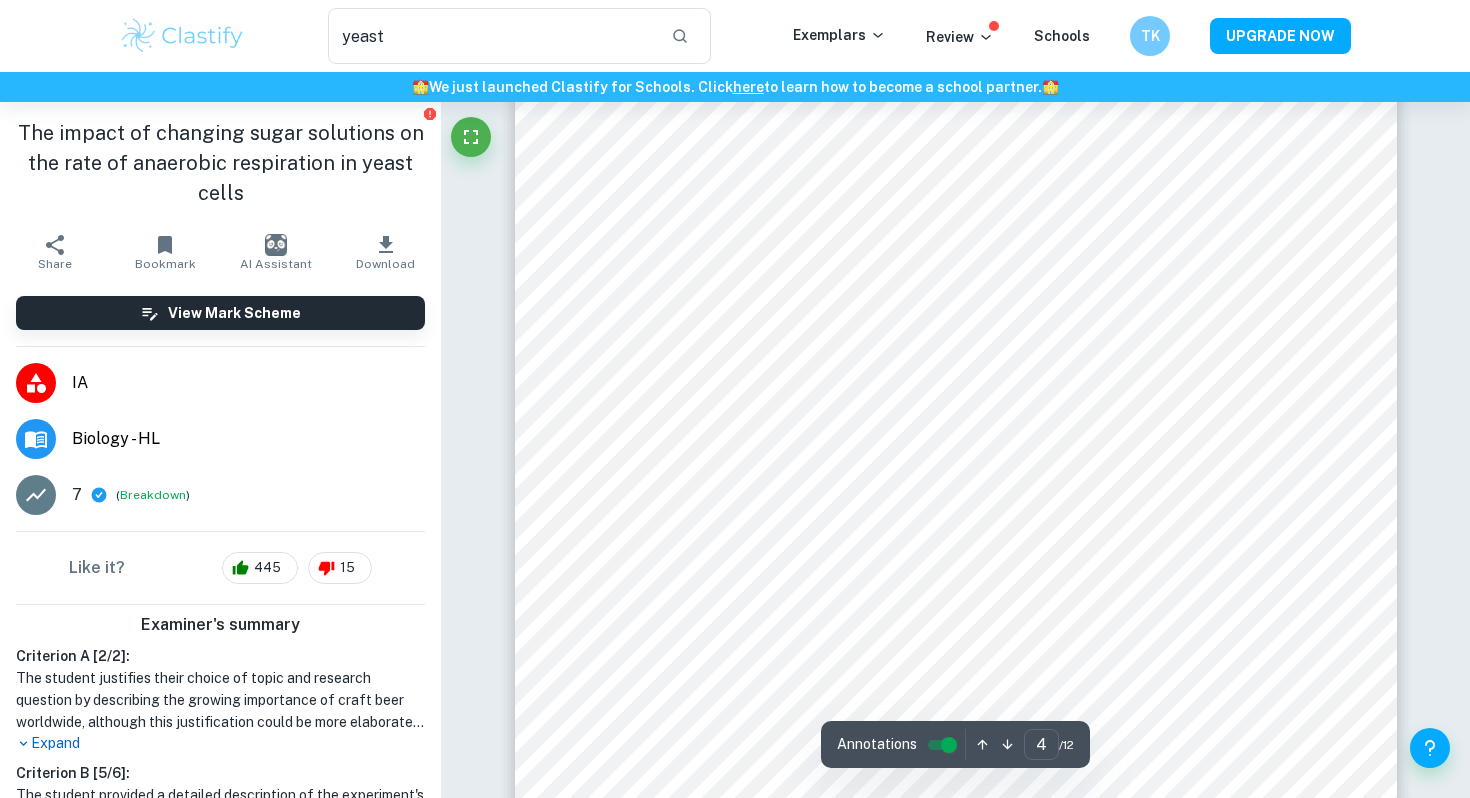 scroll, scrollTop: 4145, scrollLeft: 0, axis: vertical 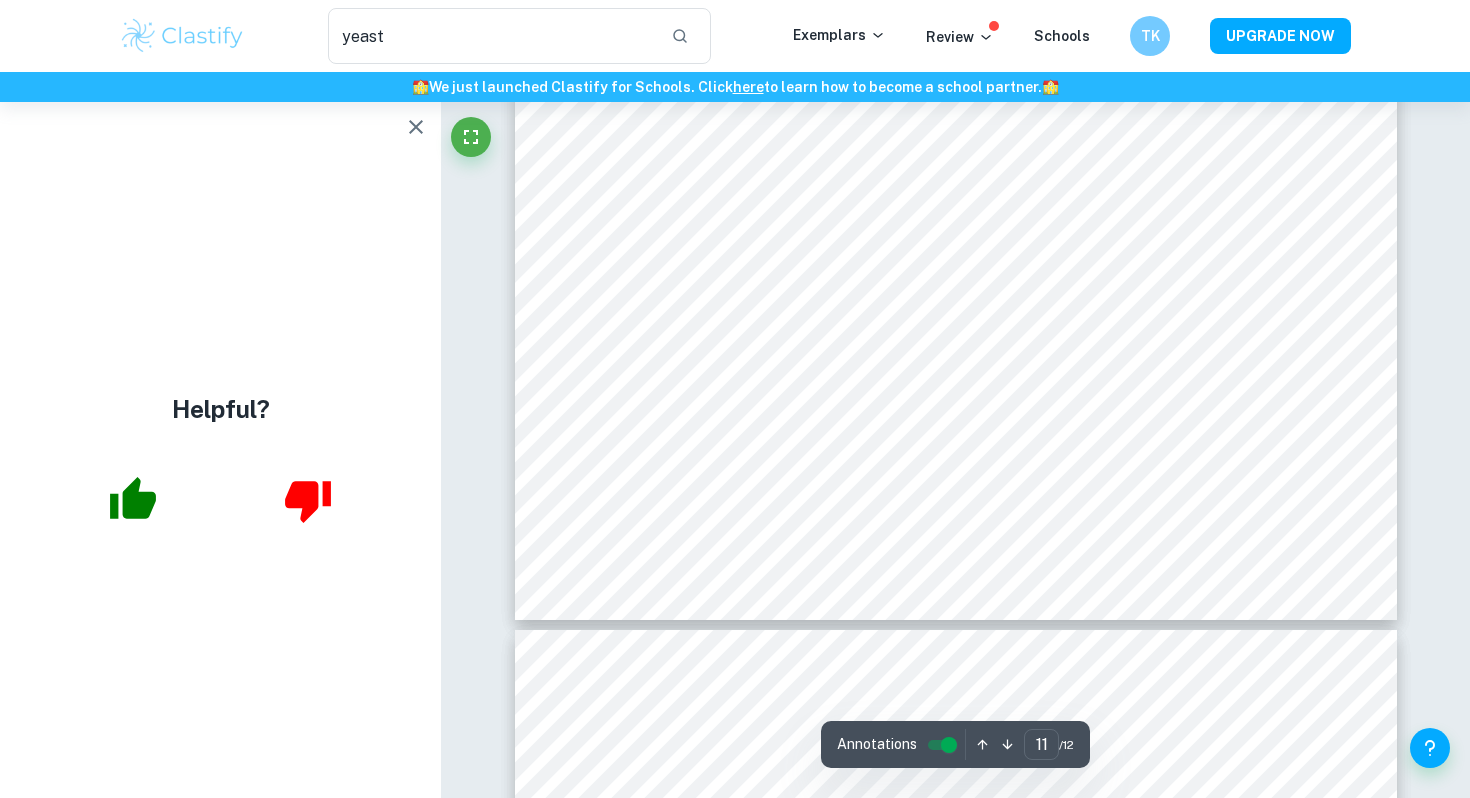 type on "12" 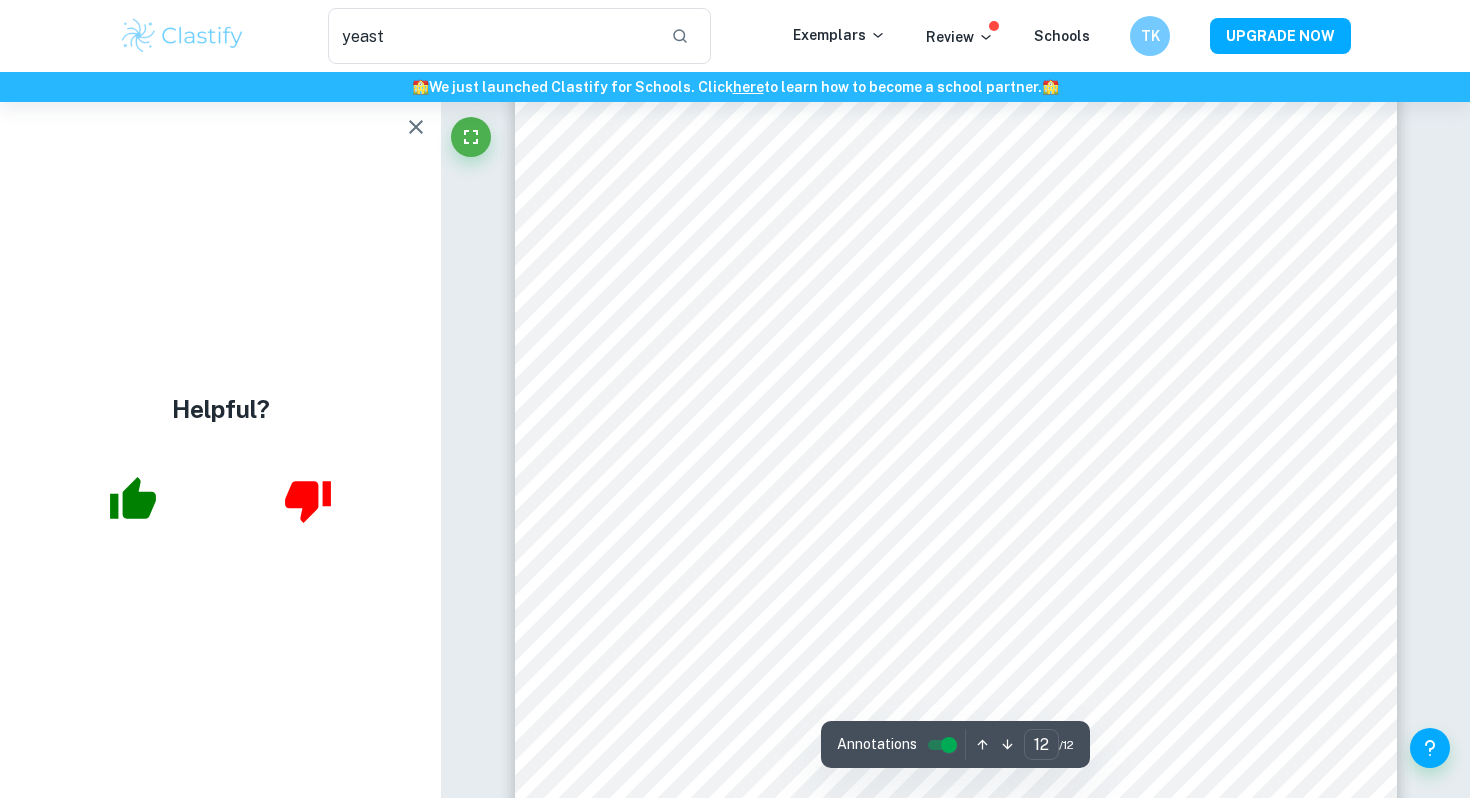 scroll, scrollTop: 14137, scrollLeft: 0, axis: vertical 